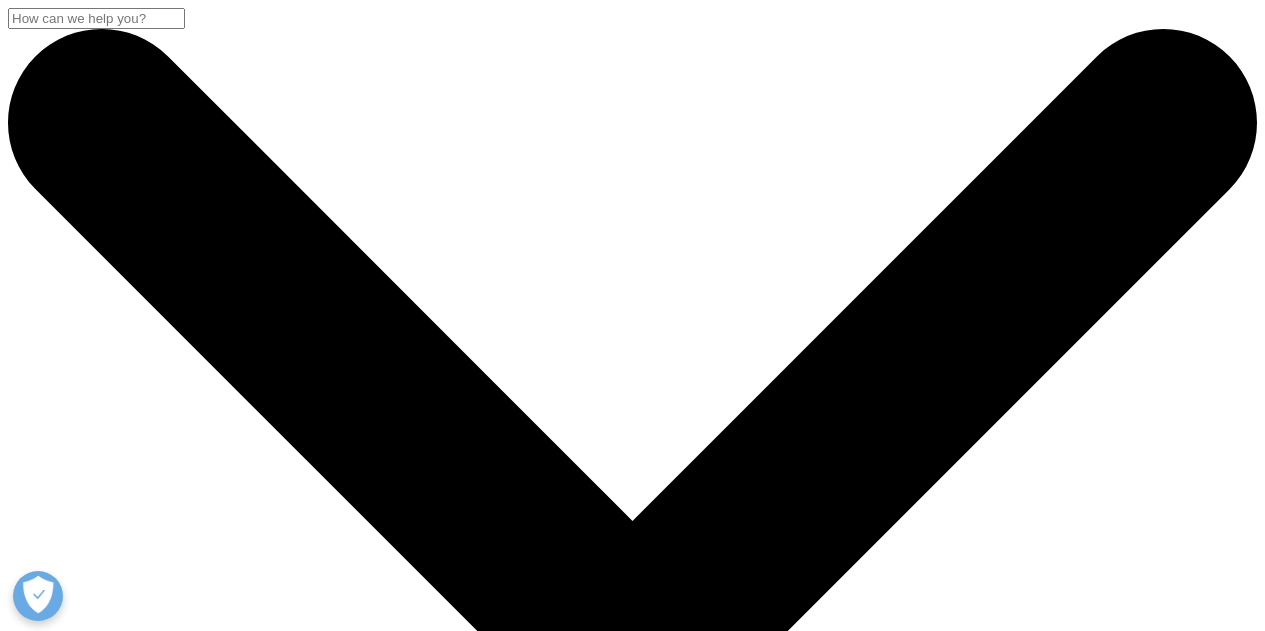 scroll, scrollTop: 100, scrollLeft: 0, axis: vertical 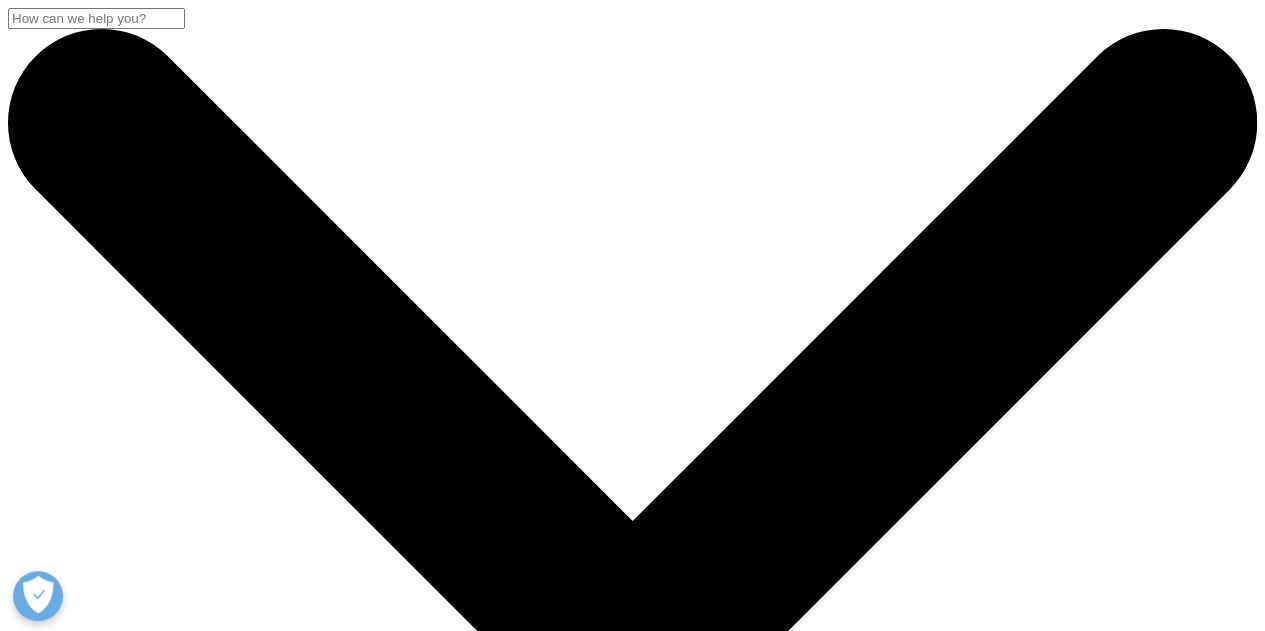 click on "Choose a Region" at bounding box center (74, 3798) 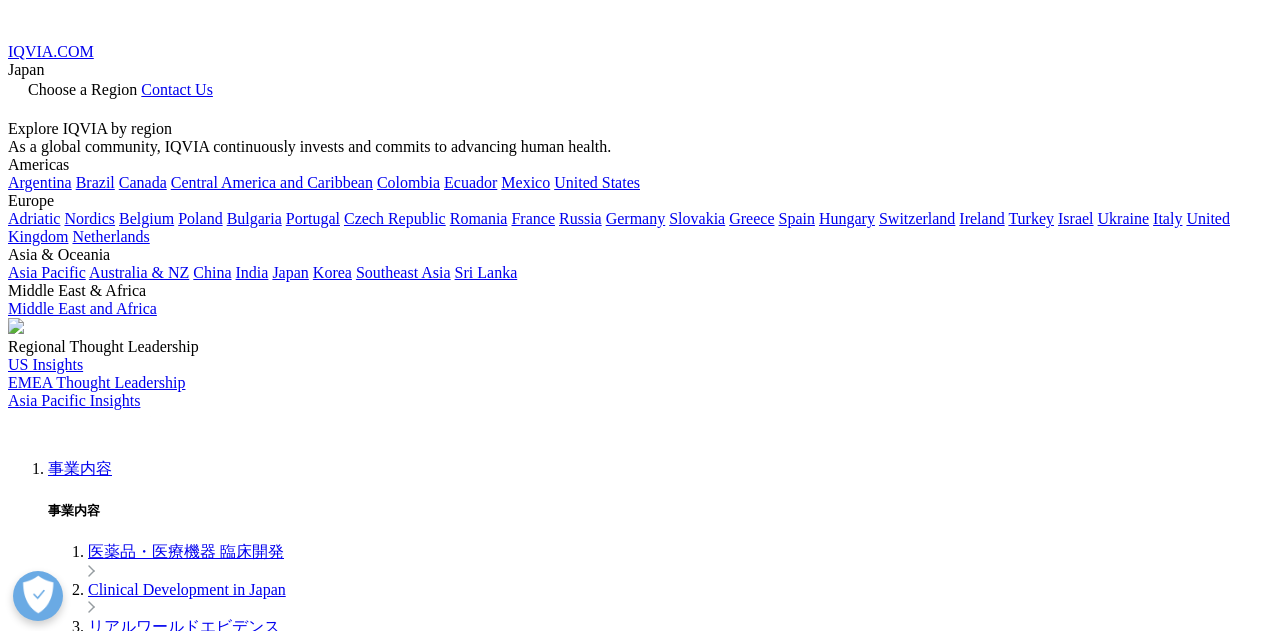 scroll, scrollTop: 0, scrollLeft: 0, axis: both 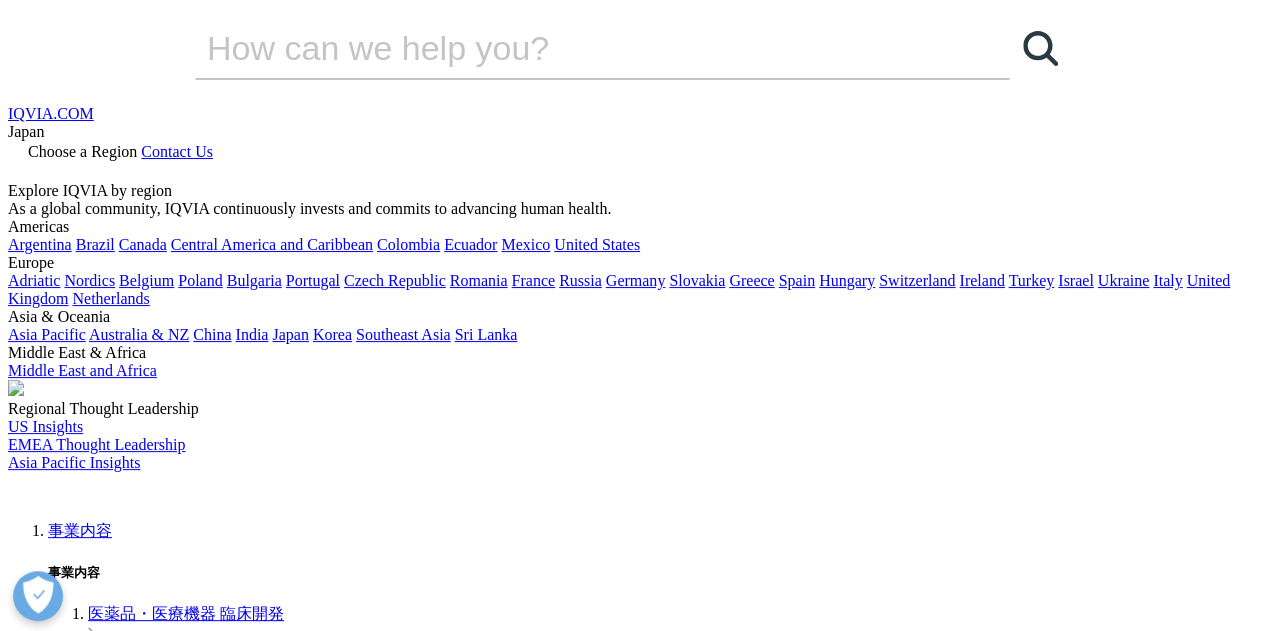 click on "事業内容" at bounding box center [80, 530] 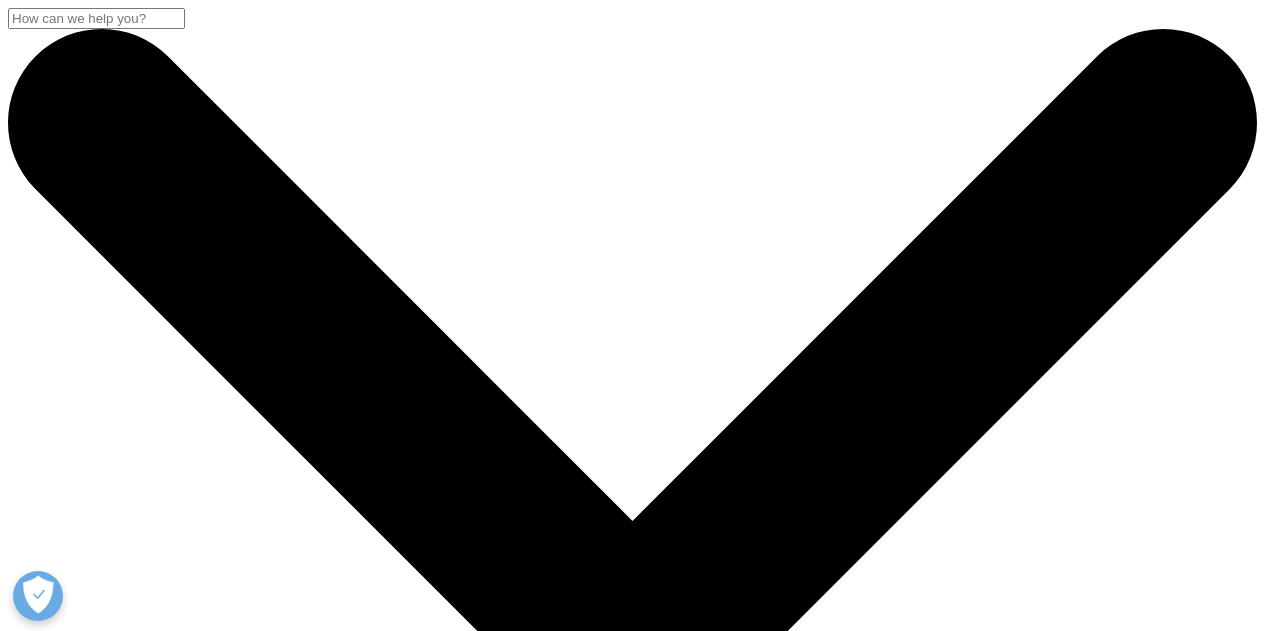 scroll, scrollTop: 0, scrollLeft: 0, axis: both 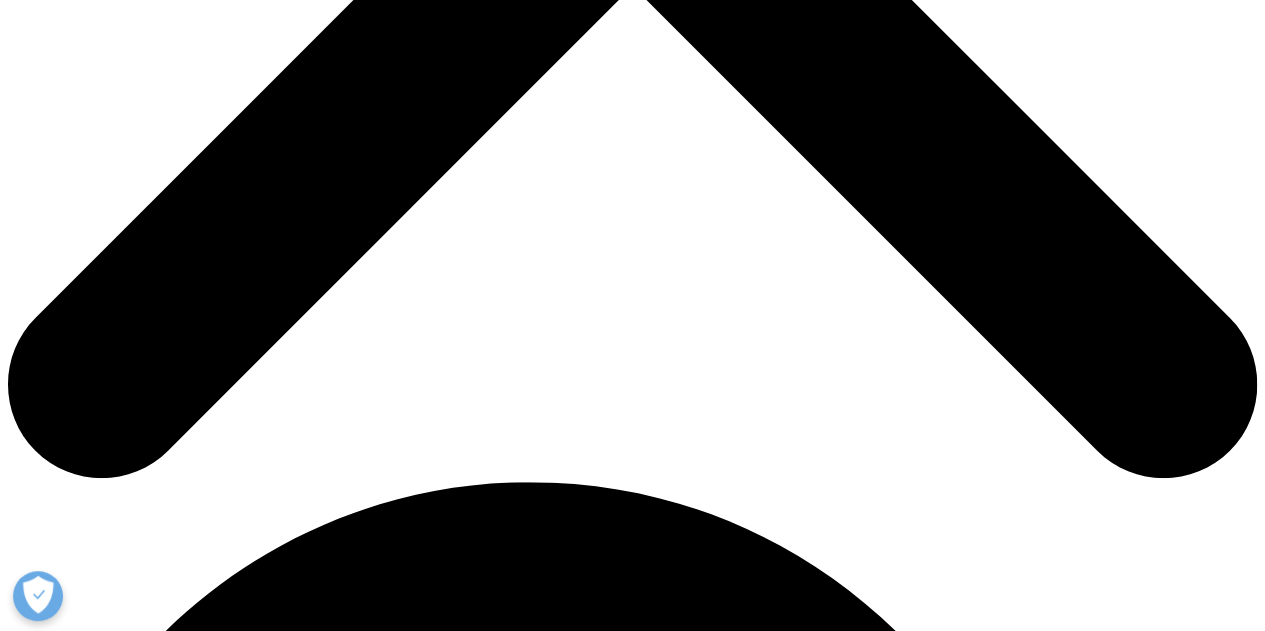 click on "IQVIAは世界70カ国以上にオフィスを持ち、各国で医薬品市場統計書を発行しています。それらのインサイトを基にご提供しているのがIQVIA海外データ製品群です。世界医薬品市場の売上・処方情報を統合したデータベース『MIDAS』を筆頭に、お客様の海外医薬品ビジネスをサポートするため、多様なデータ製品およびサービスをご用意しています。" at bounding box center [632, 9860] 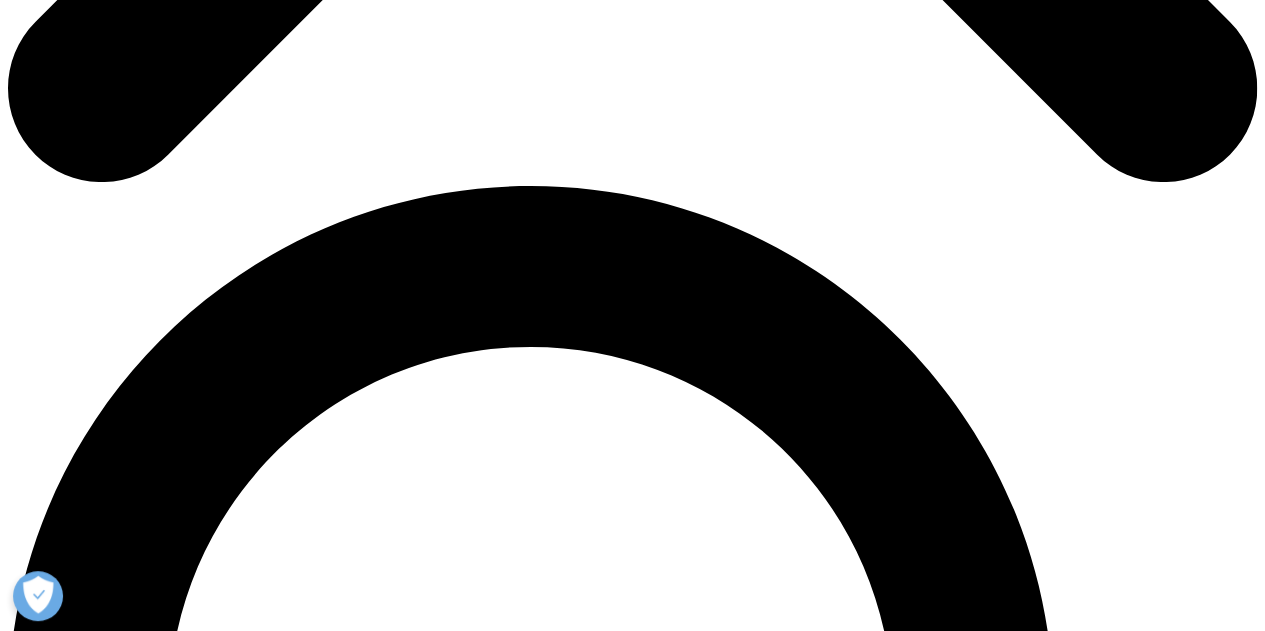 scroll, scrollTop: 1200, scrollLeft: 0, axis: vertical 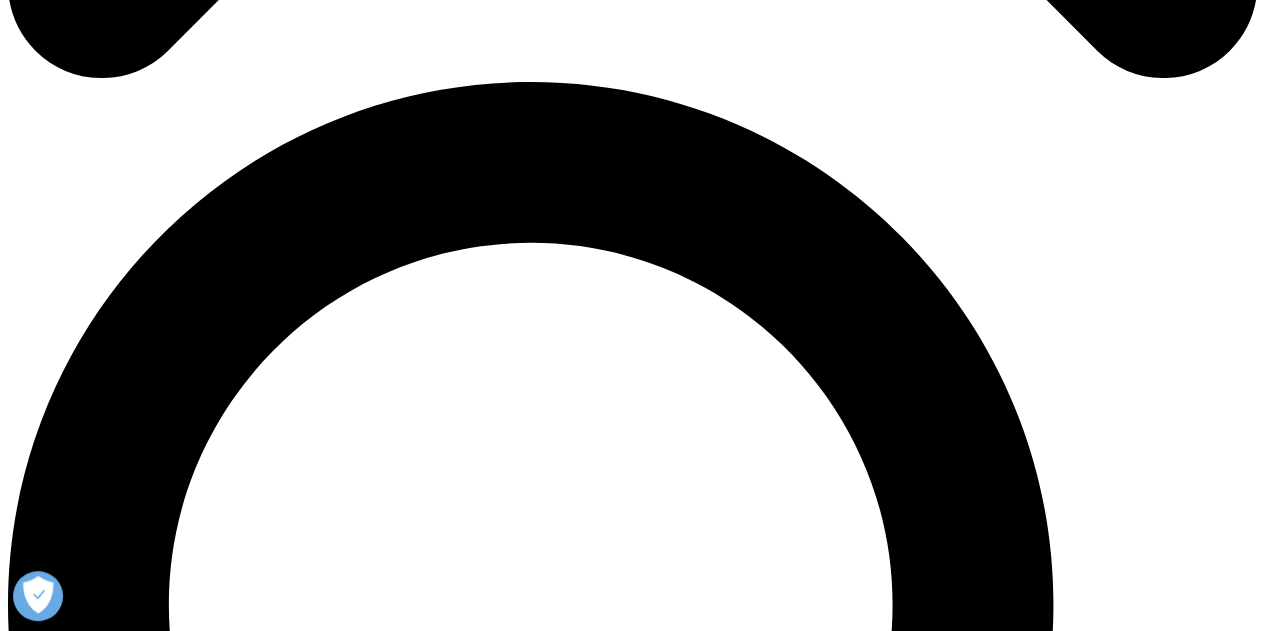 click on "海外データサービス" at bounding box center [80, 9646] 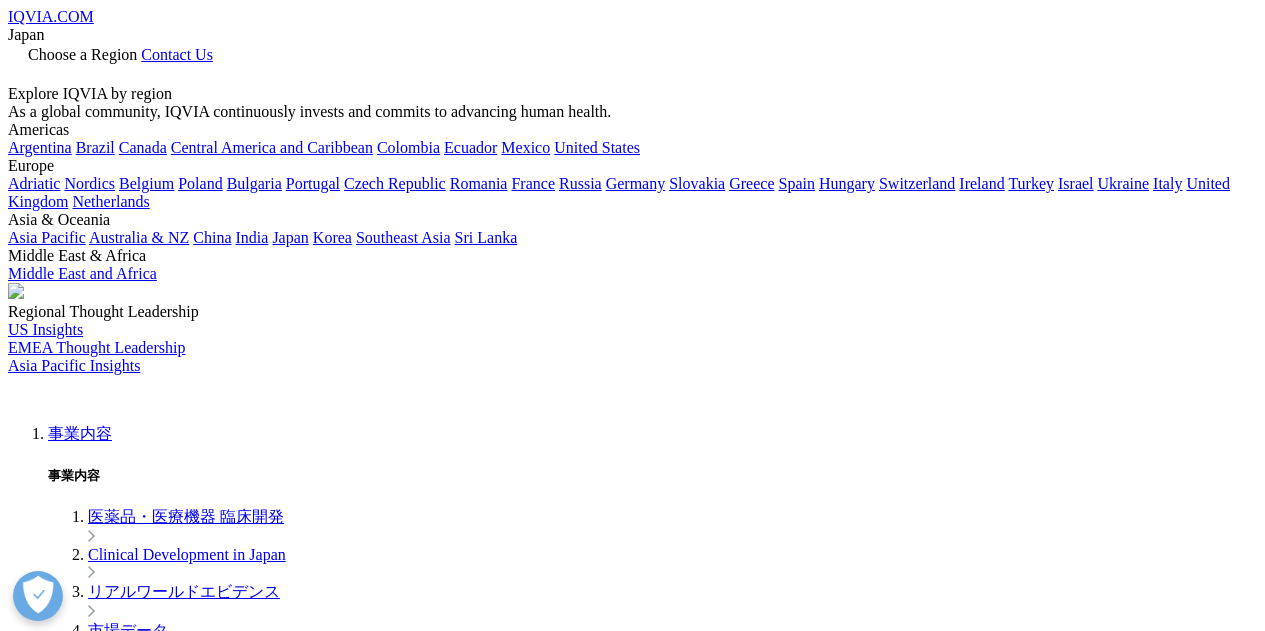 scroll, scrollTop: 0, scrollLeft: 0, axis: both 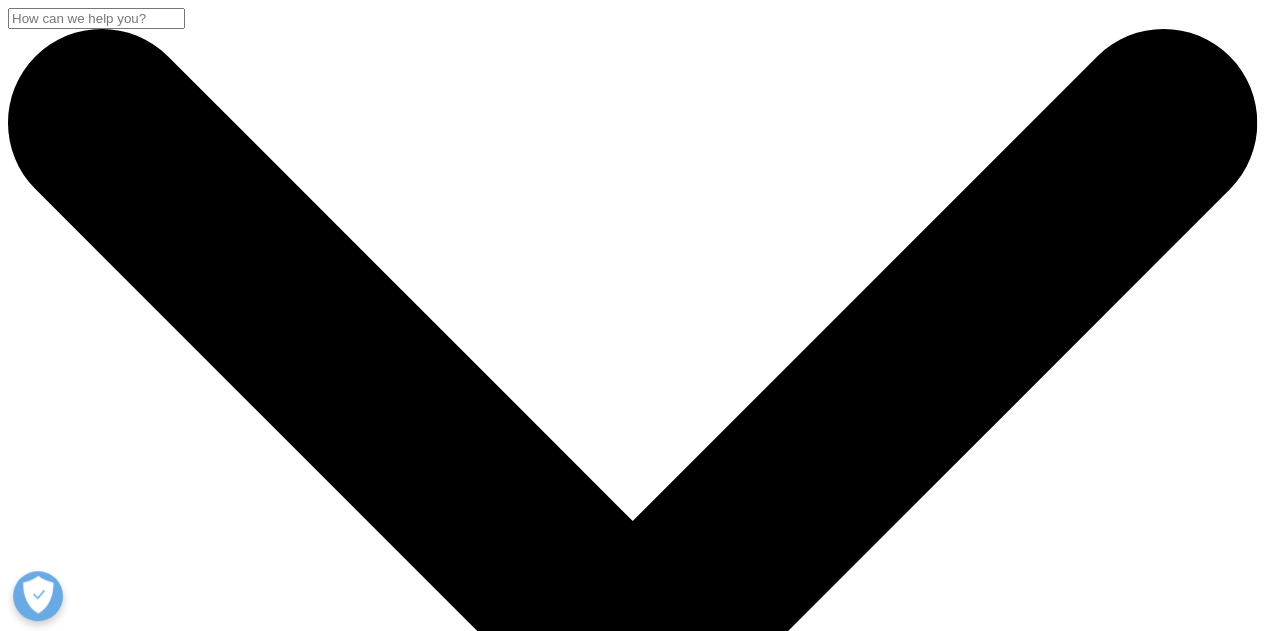 click on "概要" at bounding box center [104, 5180] 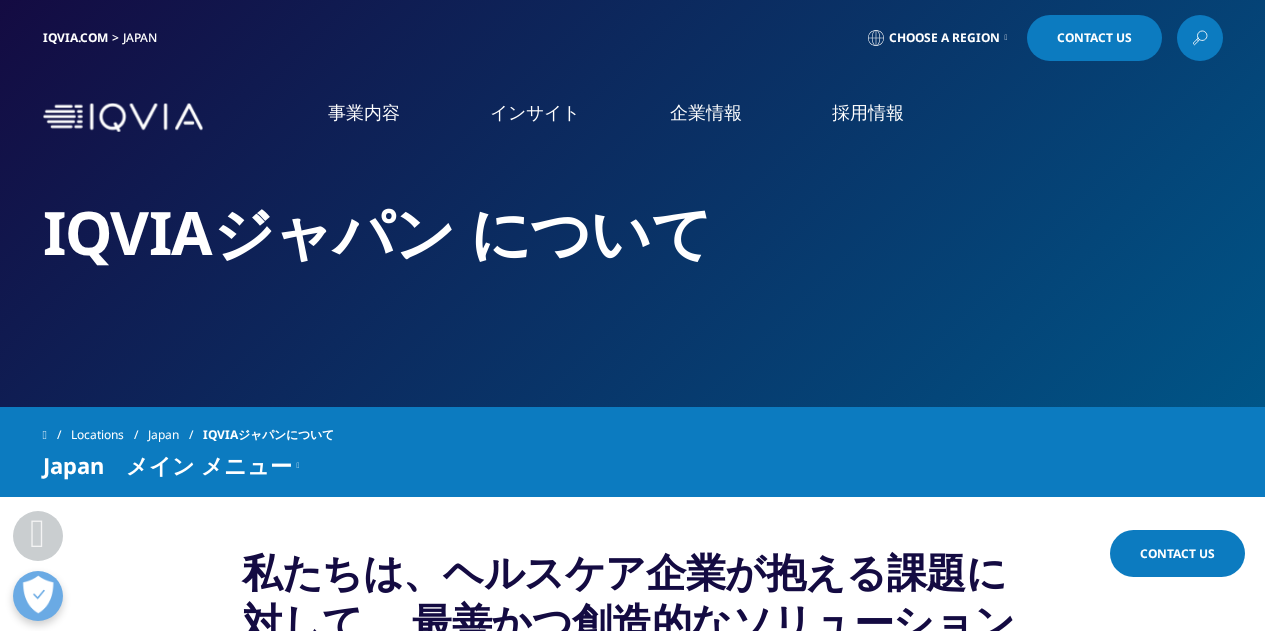 scroll, scrollTop: 400, scrollLeft: 0, axis: vertical 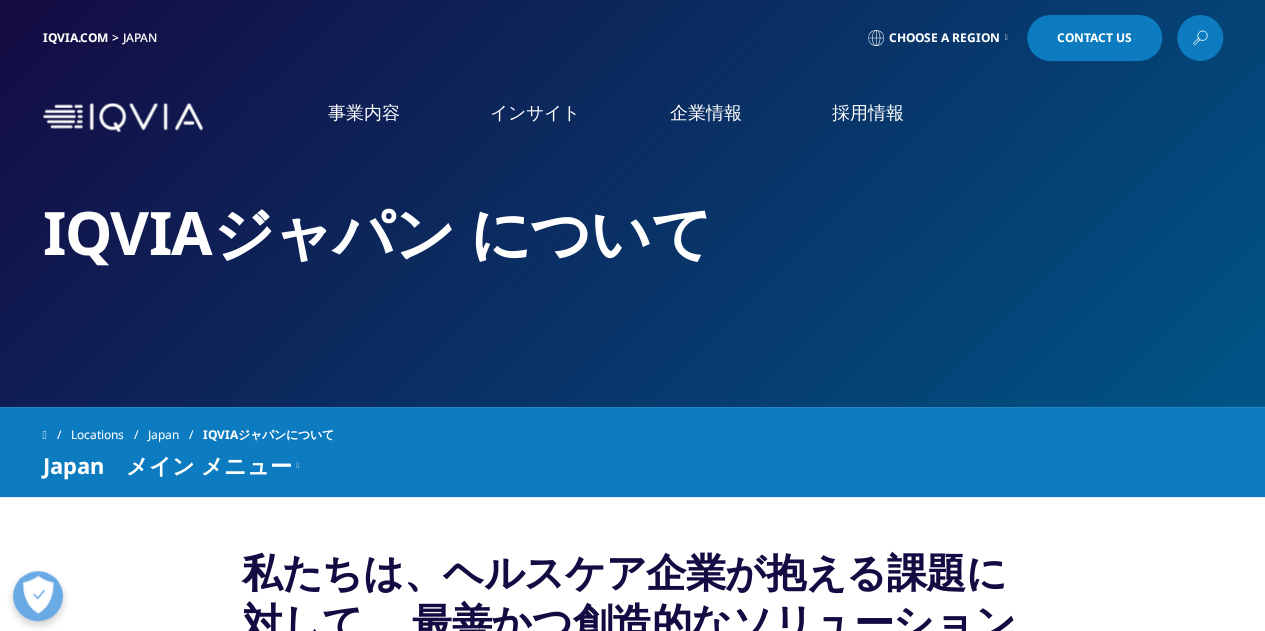 click on "Locations" at bounding box center (109, 435) 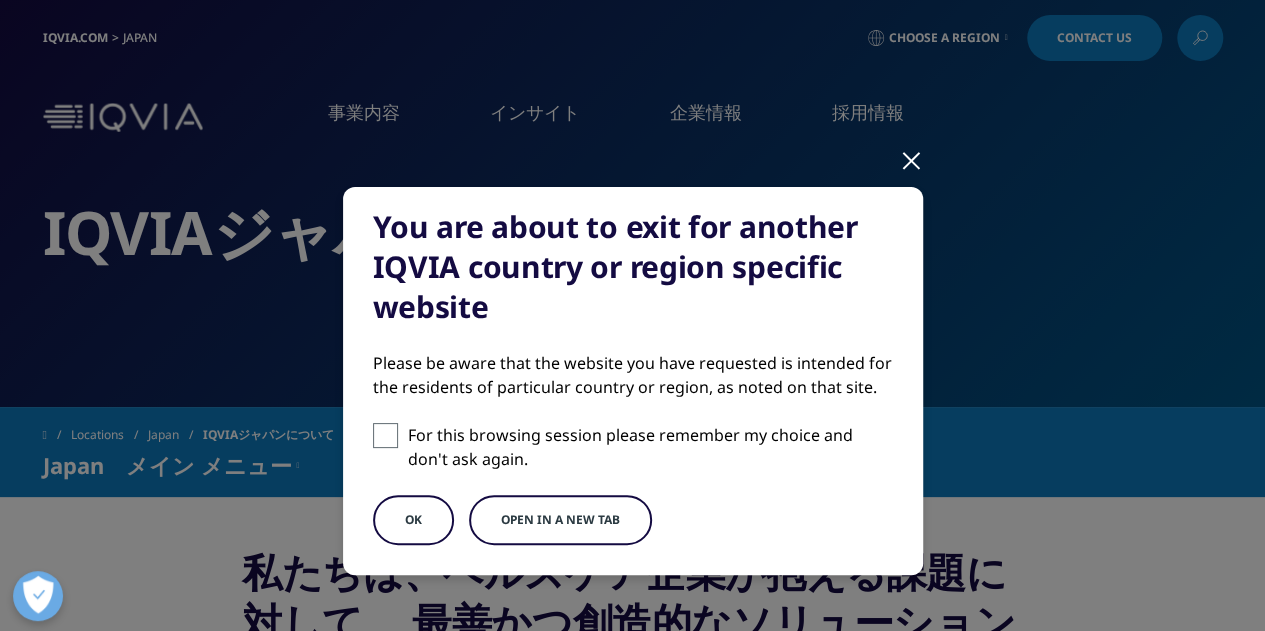 click on "OK" at bounding box center (413, 520) 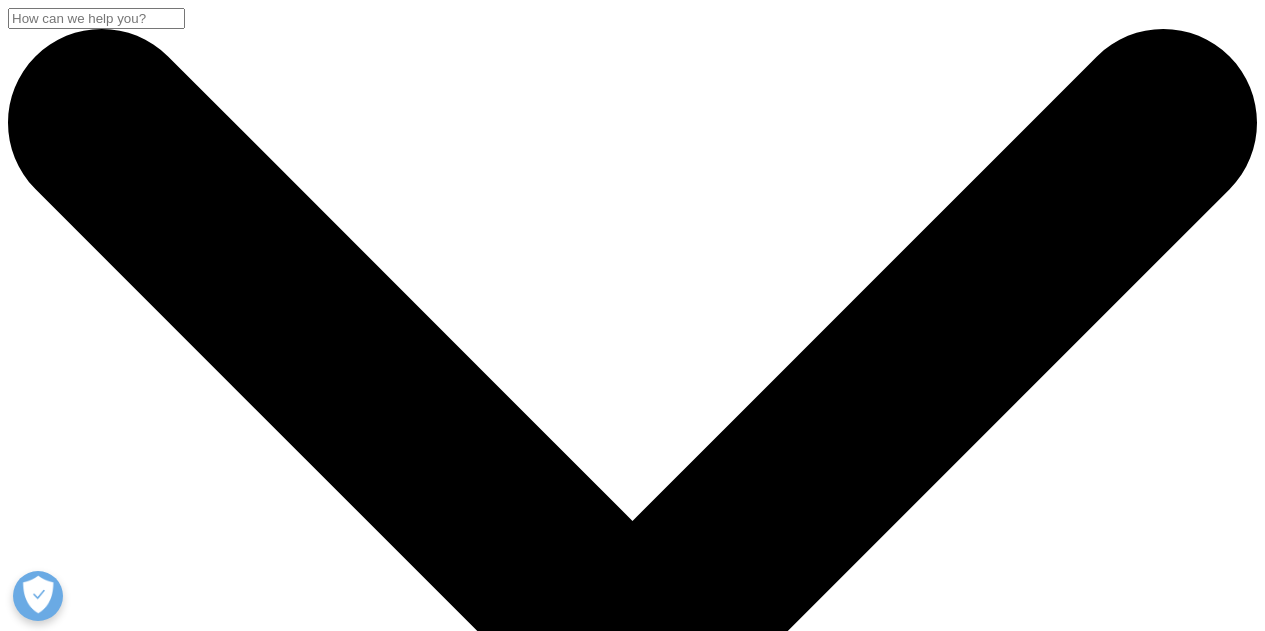 scroll, scrollTop: 0, scrollLeft: 0, axis: both 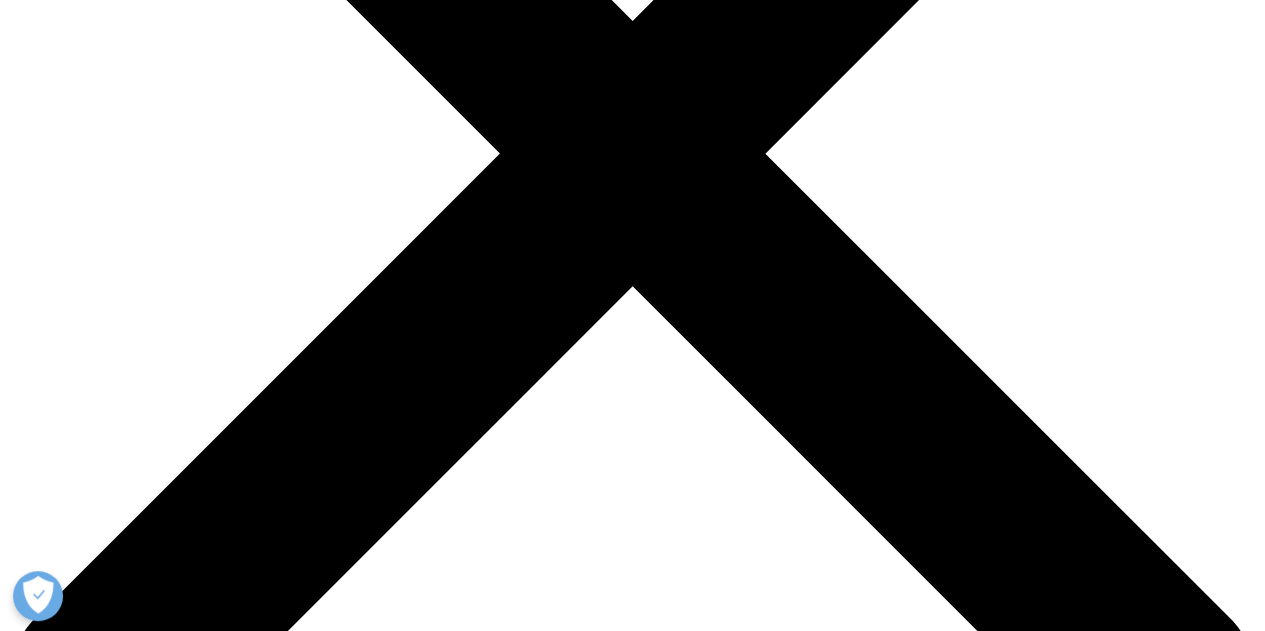 click on "Latin America" at bounding box center [94, 31811] 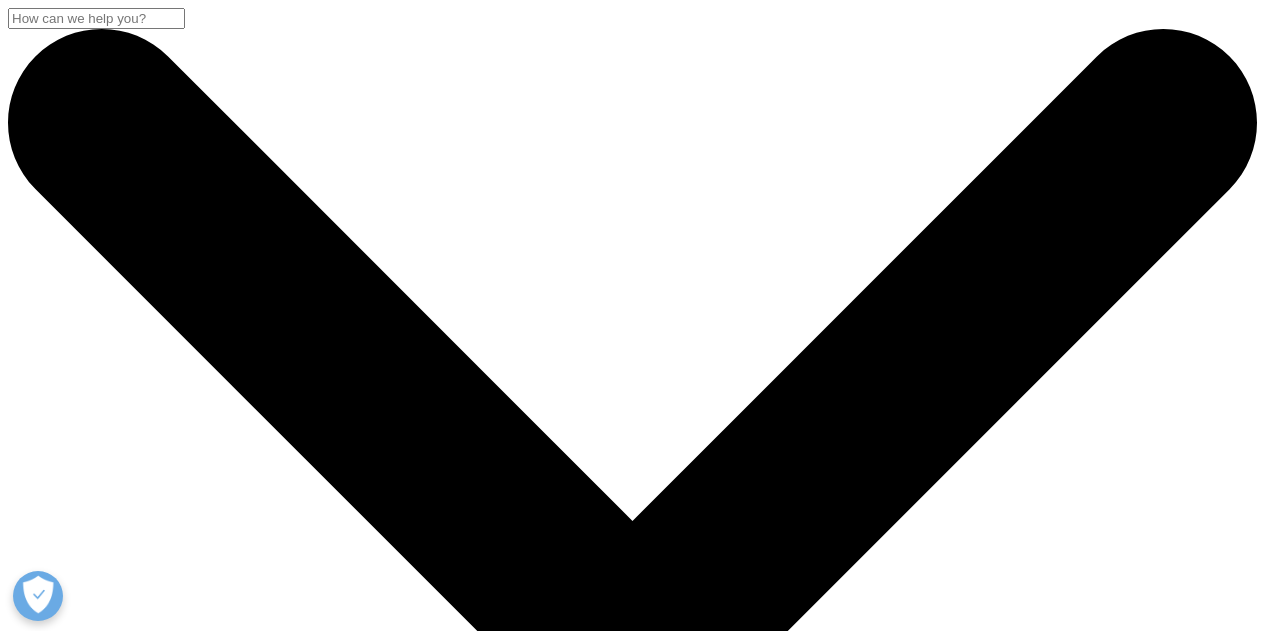 scroll, scrollTop: 0, scrollLeft: 0, axis: both 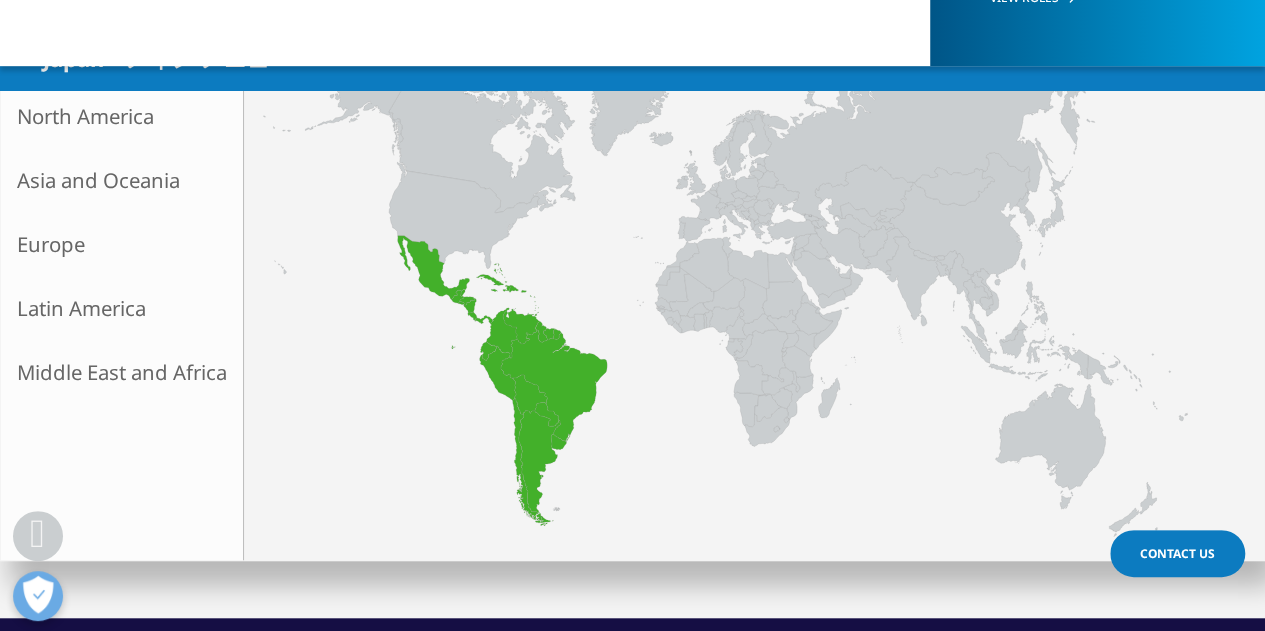 click on "Latin America" at bounding box center [122, 308] 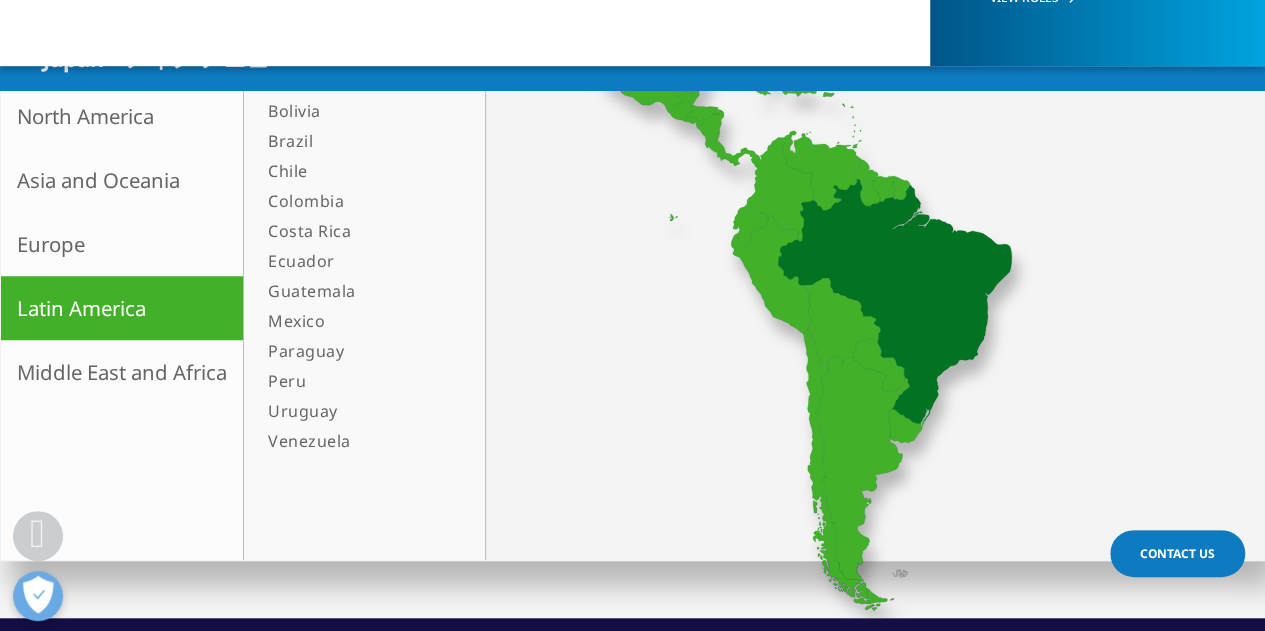 click on "Brazil" at bounding box center [354, 141] 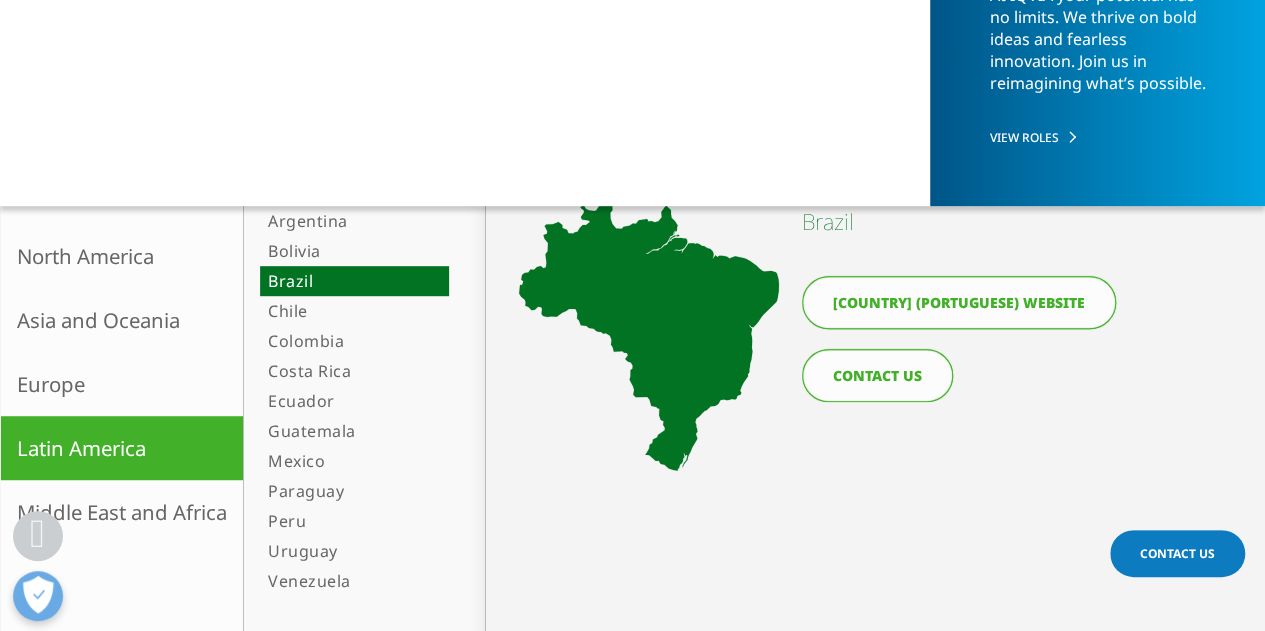 scroll, scrollTop: 400, scrollLeft: 0, axis: vertical 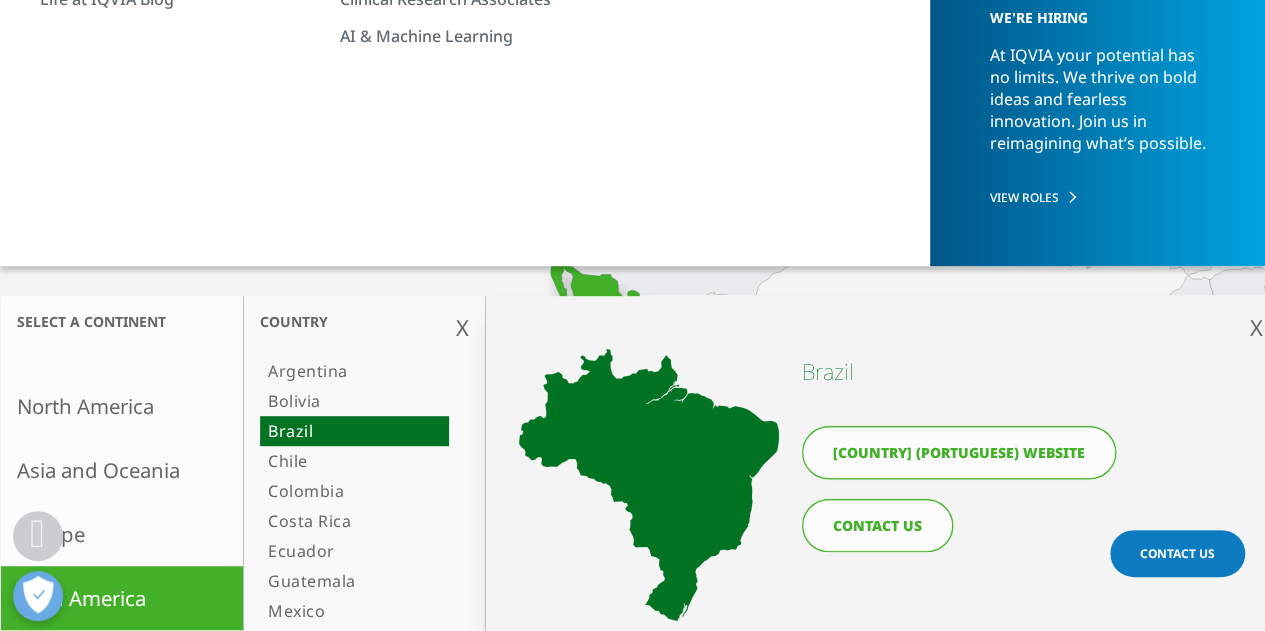 click on "[COUNTRY] (Portuguese) website" at bounding box center (959, 452) 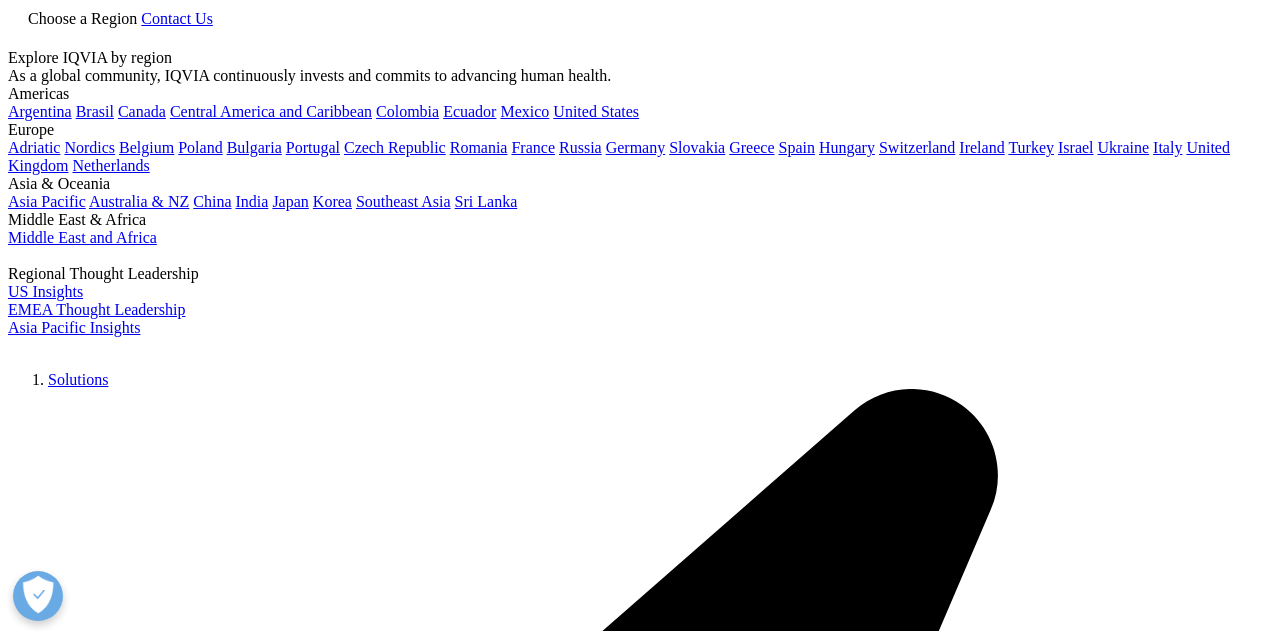 scroll, scrollTop: 0, scrollLeft: 0, axis: both 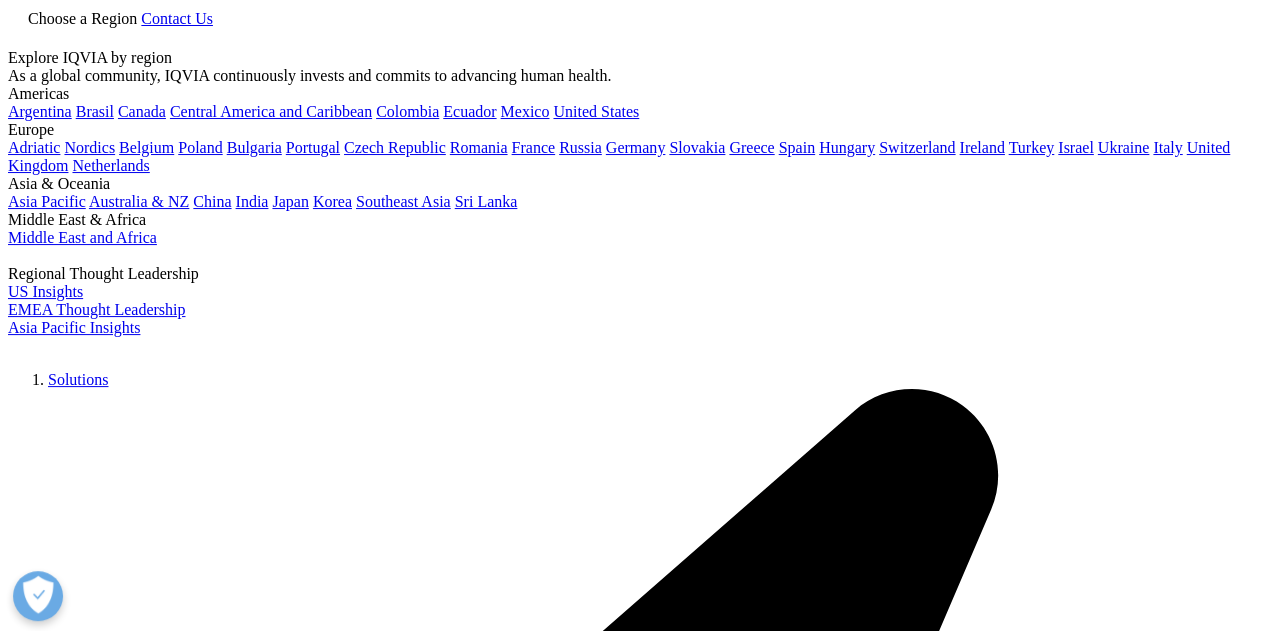 click at bounding box center (88, 351) 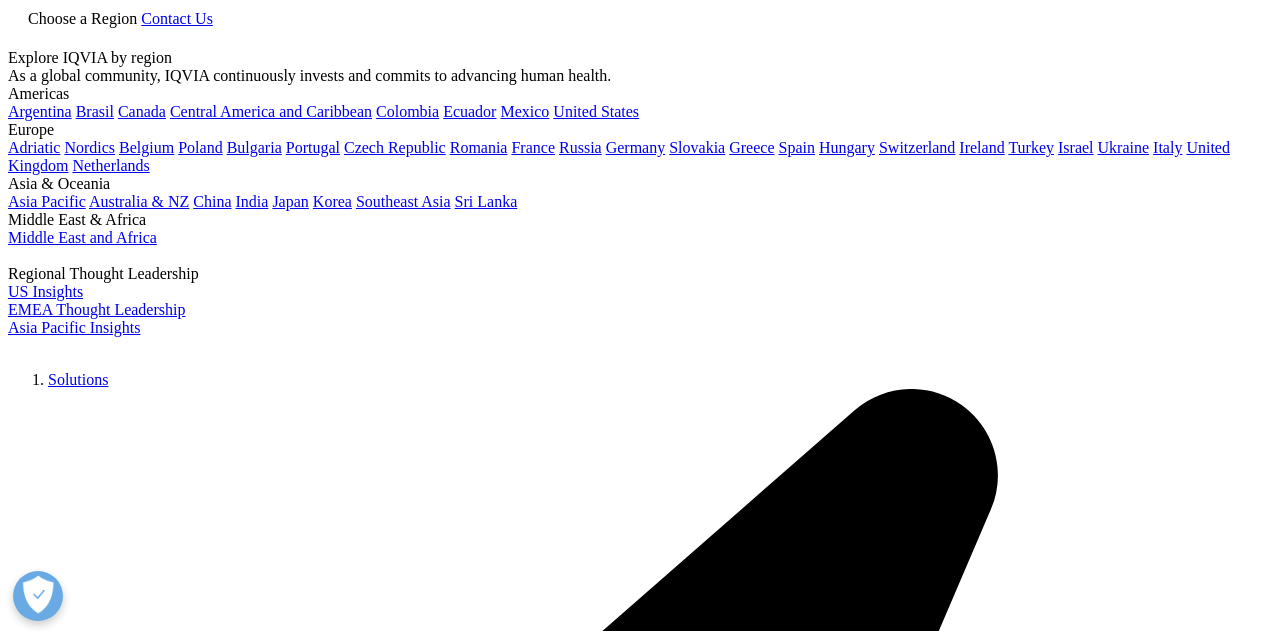 scroll, scrollTop: 0, scrollLeft: 0, axis: both 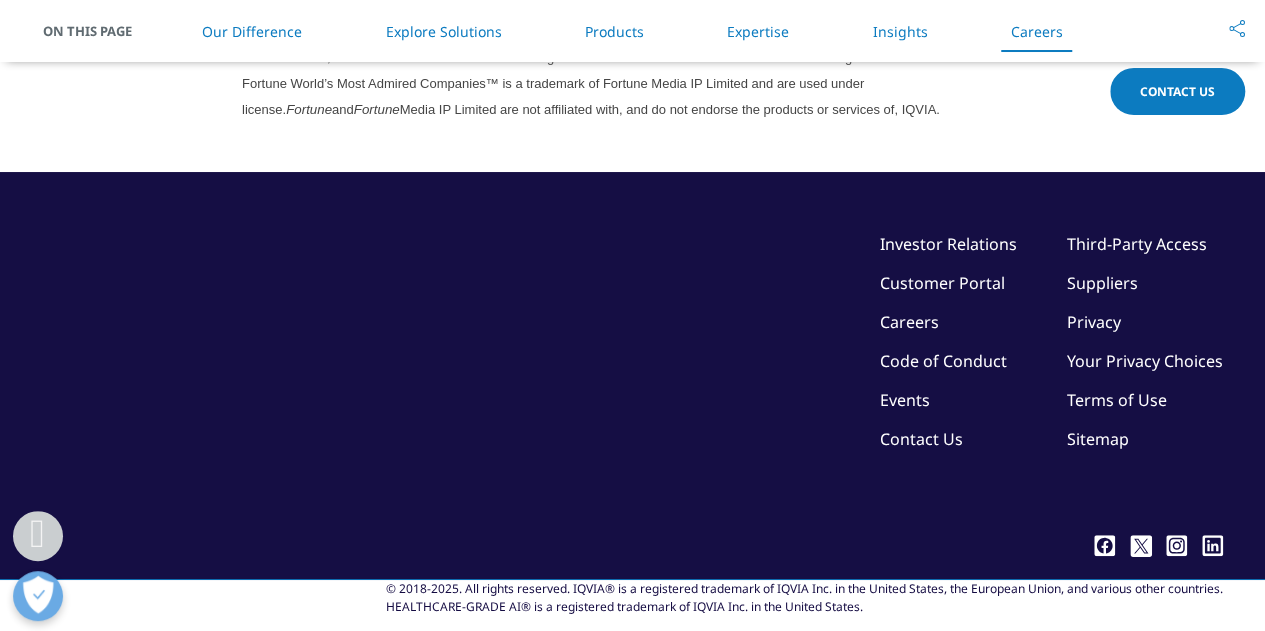 click on "Investor Relations" at bounding box center [948, 244] 